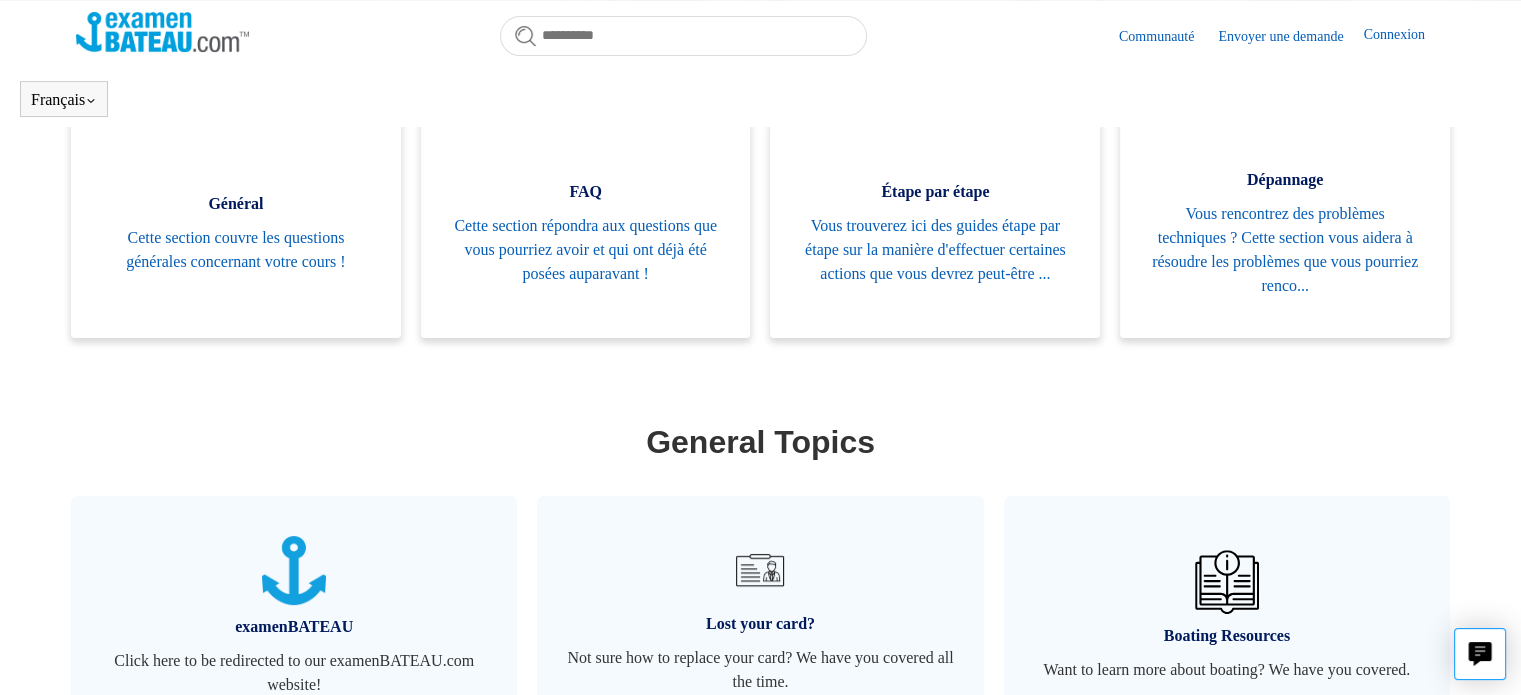 scroll, scrollTop: 644, scrollLeft: 0, axis: vertical 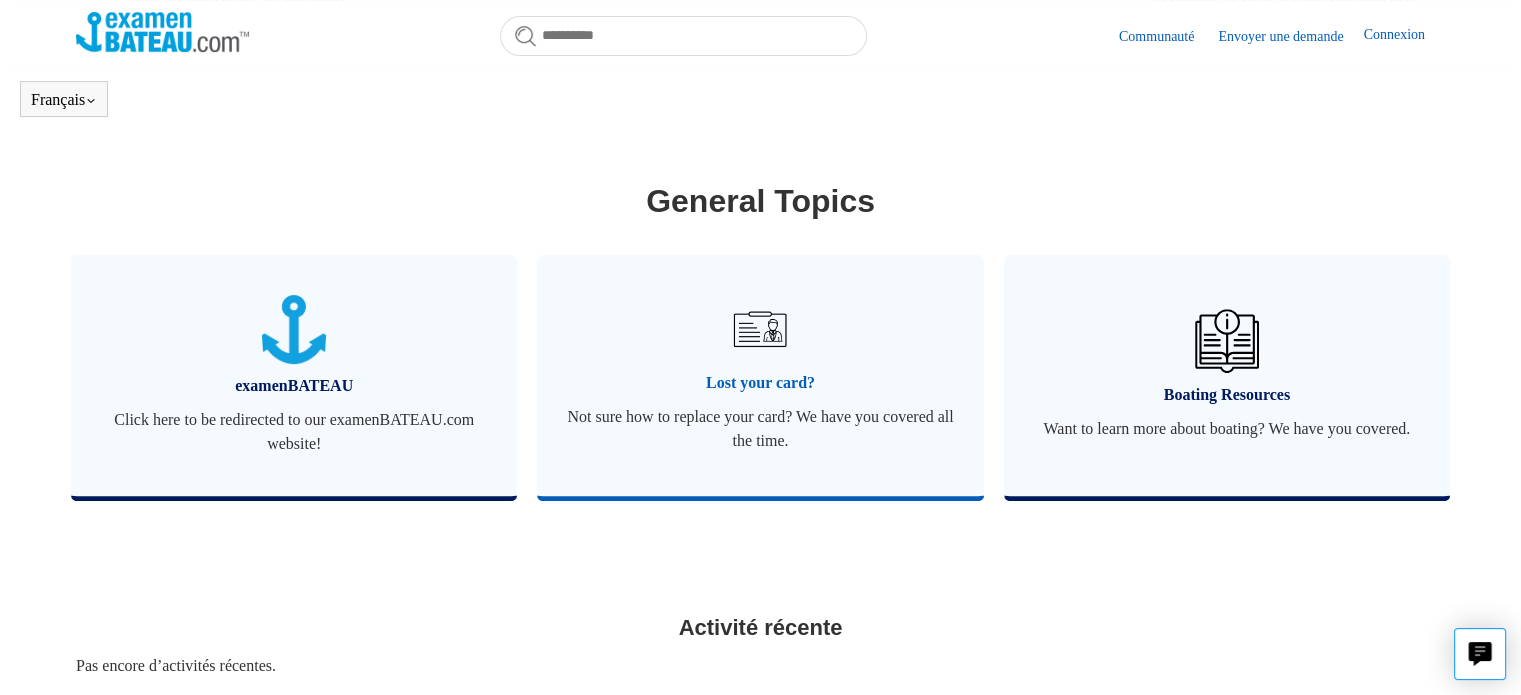 click on "Not sure how to replace your card? We have you covered all the time." at bounding box center (760, 429) 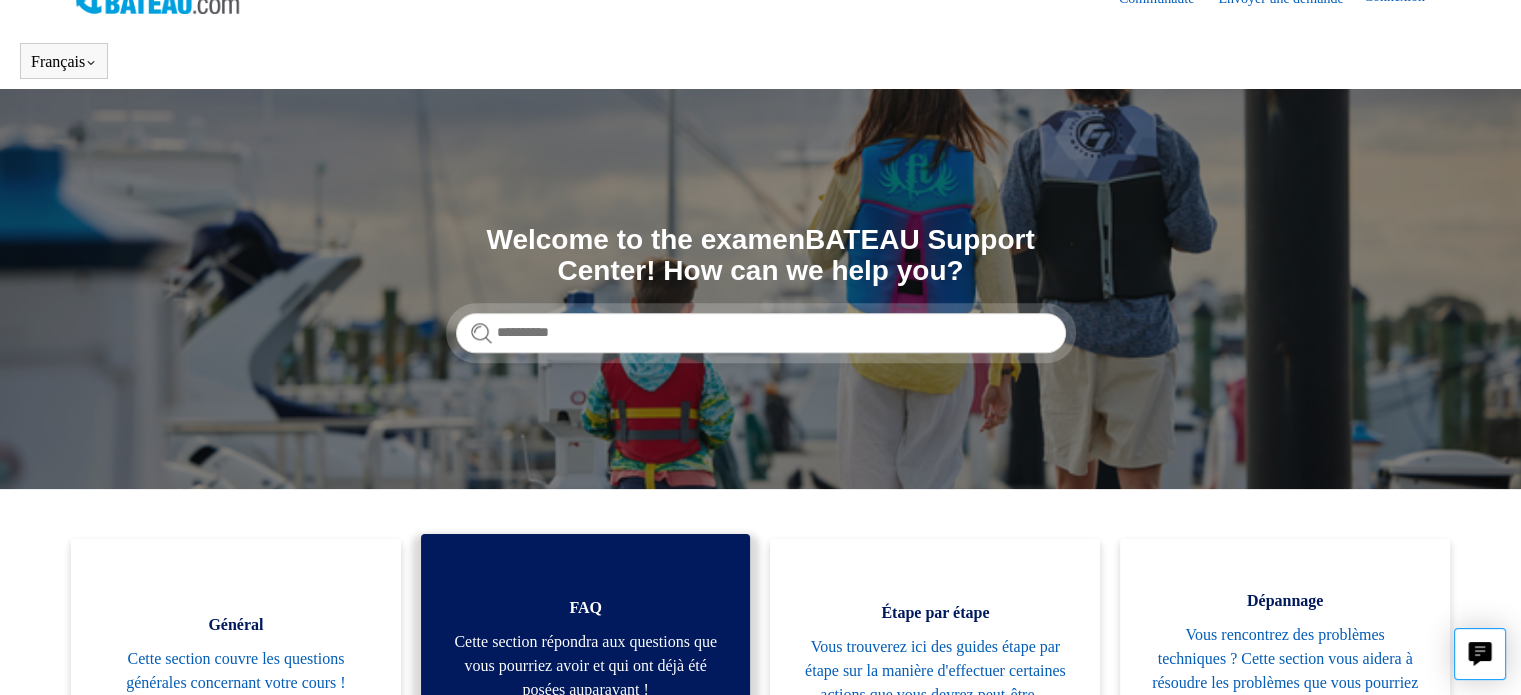 scroll, scrollTop: 0, scrollLeft: 0, axis: both 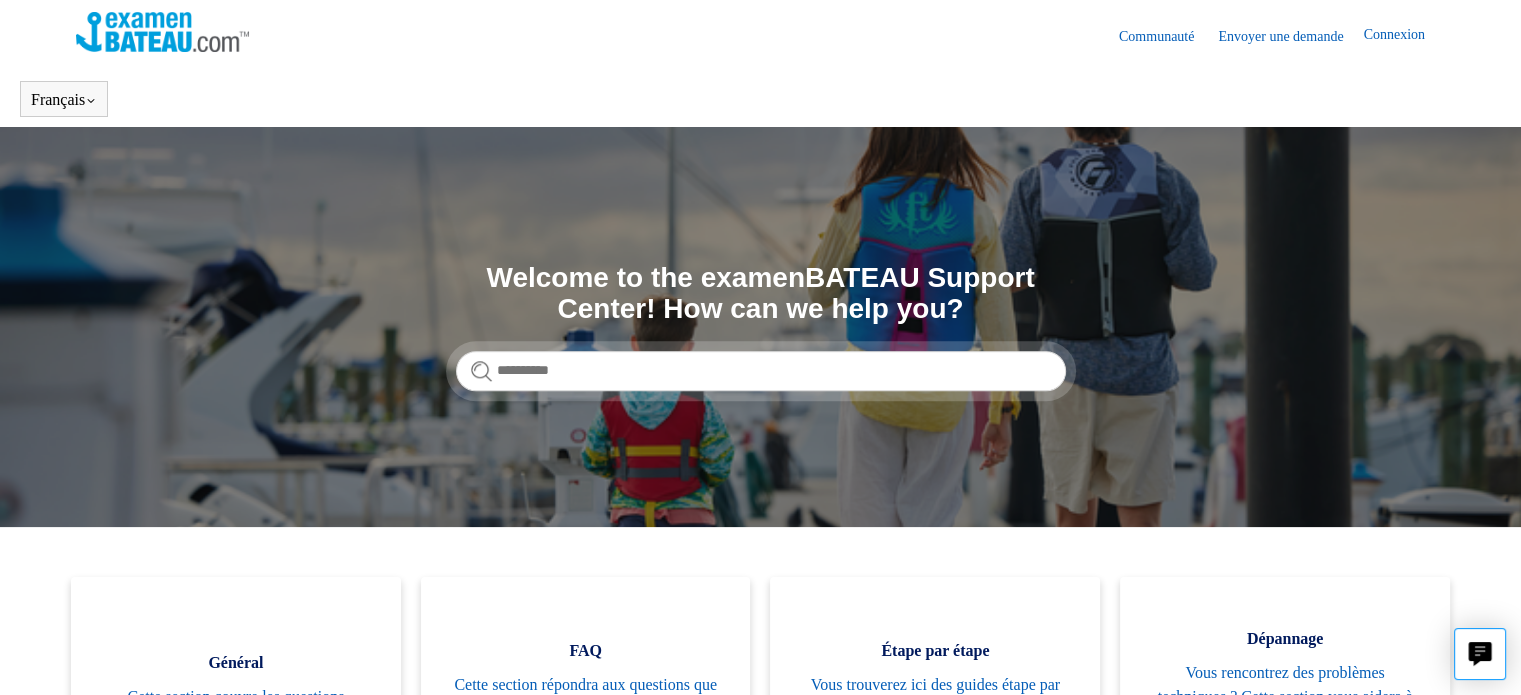 click on "Connexion" at bounding box center (1403, 36) 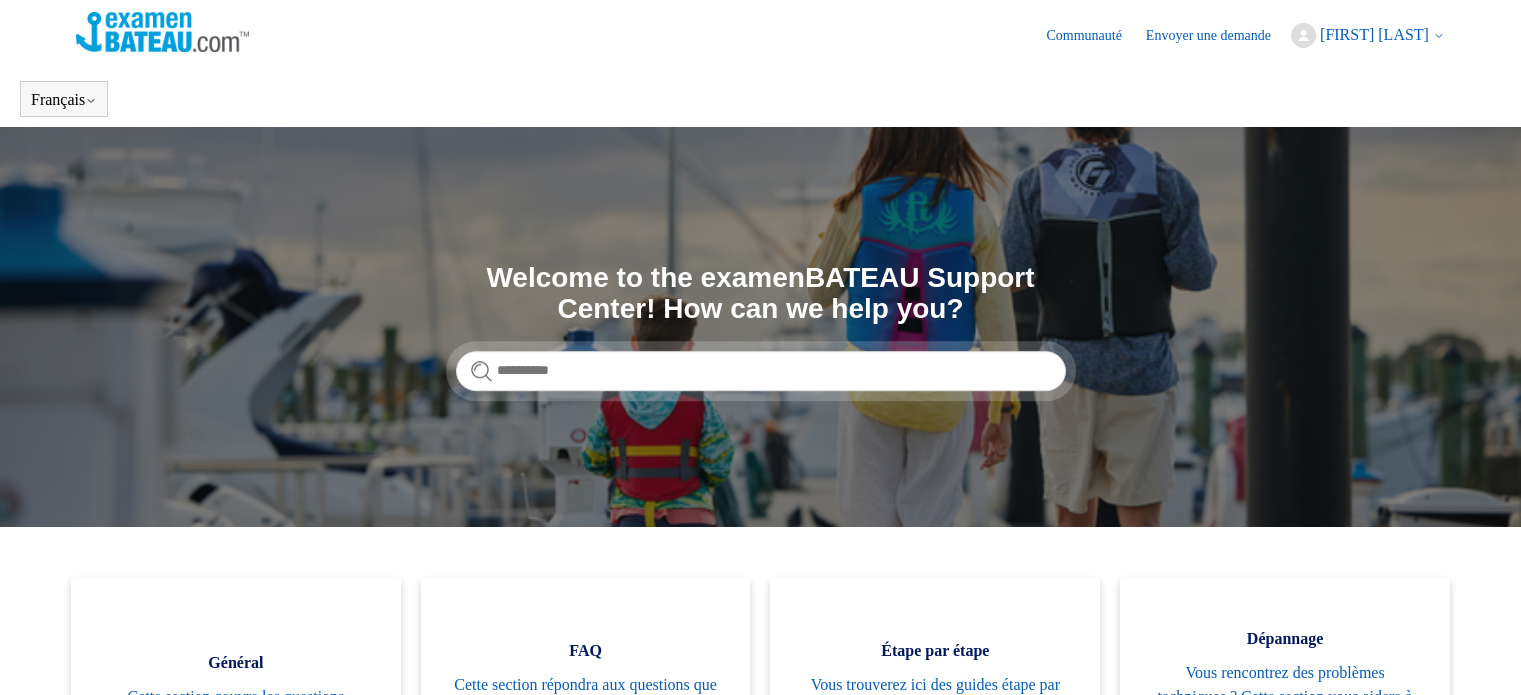scroll, scrollTop: 0, scrollLeft: 0, axis: both 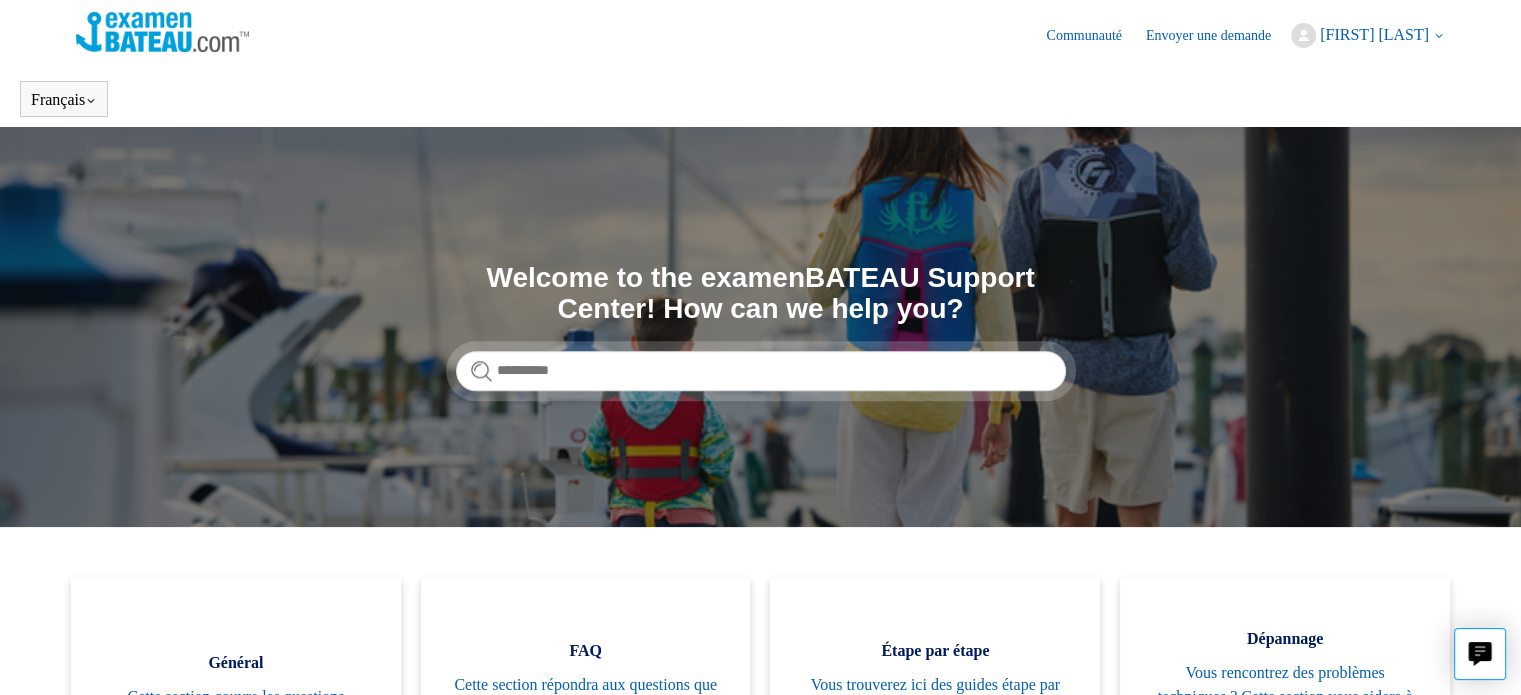 click on "Veronique Martin" at bounding box center (1374, 34) 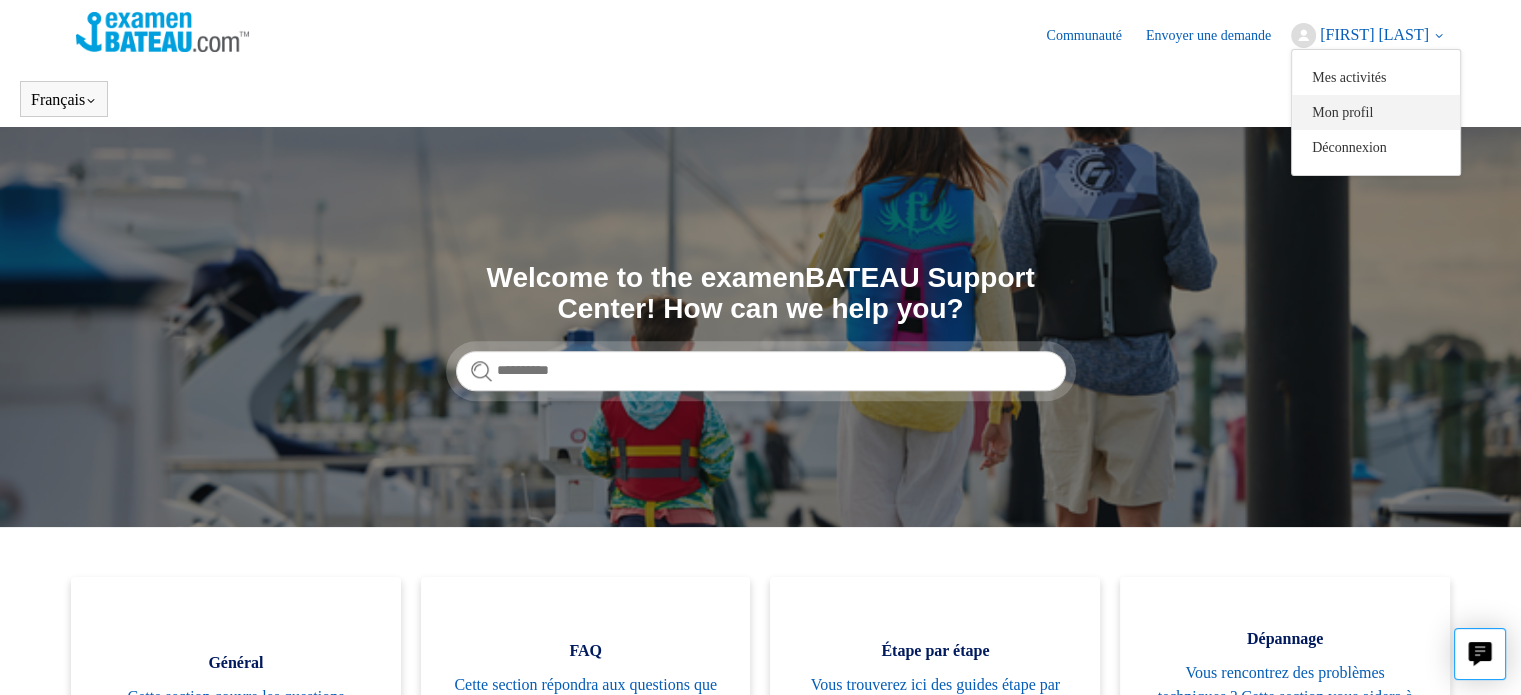 click on "Mon profil" at bounding box center (1376, 112) 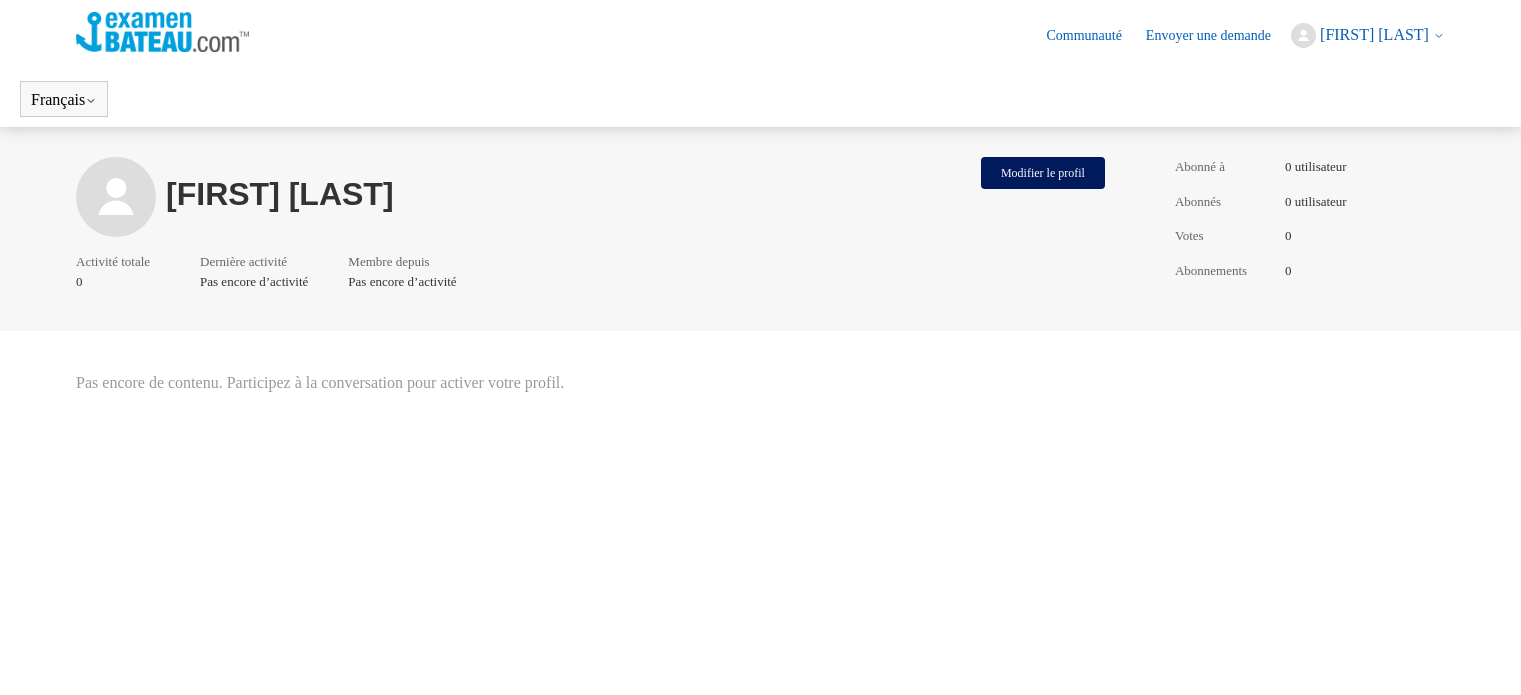 scroll, scrollTop: 0, scrollLeft: 0, axis: both 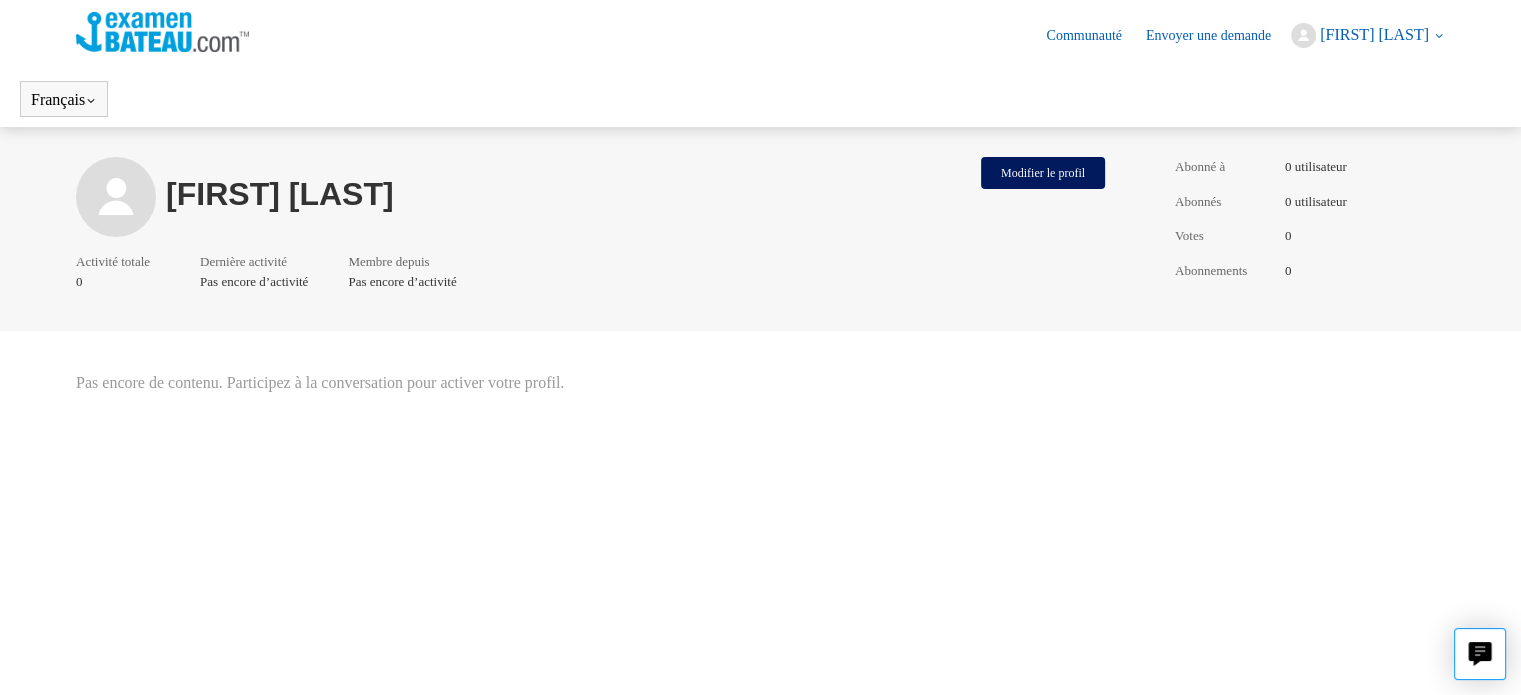 click at bounding box center [162, 32] 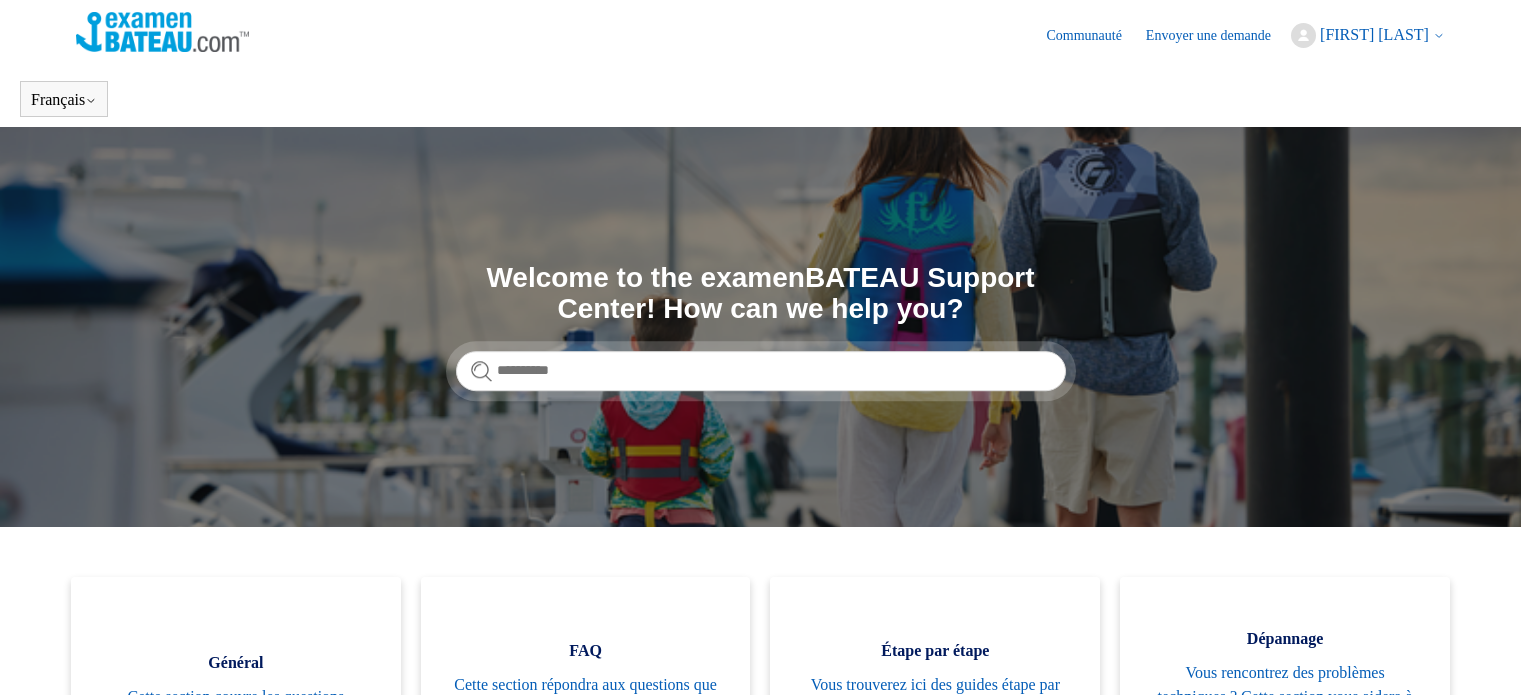 scroll, scrollTop: 0, scrollLeft: 0, axis: both 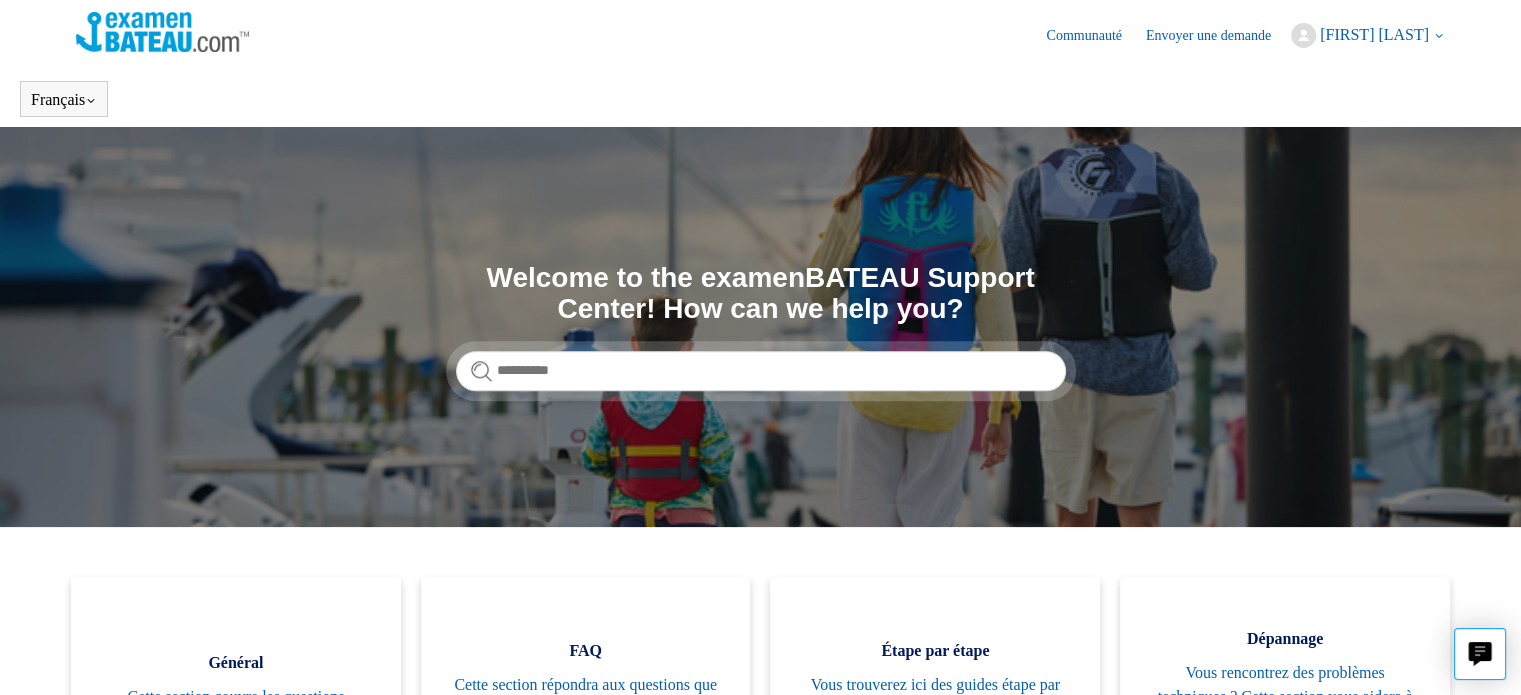 click on "[FIRST] [LAST]" at bounding box center (1374, 34) 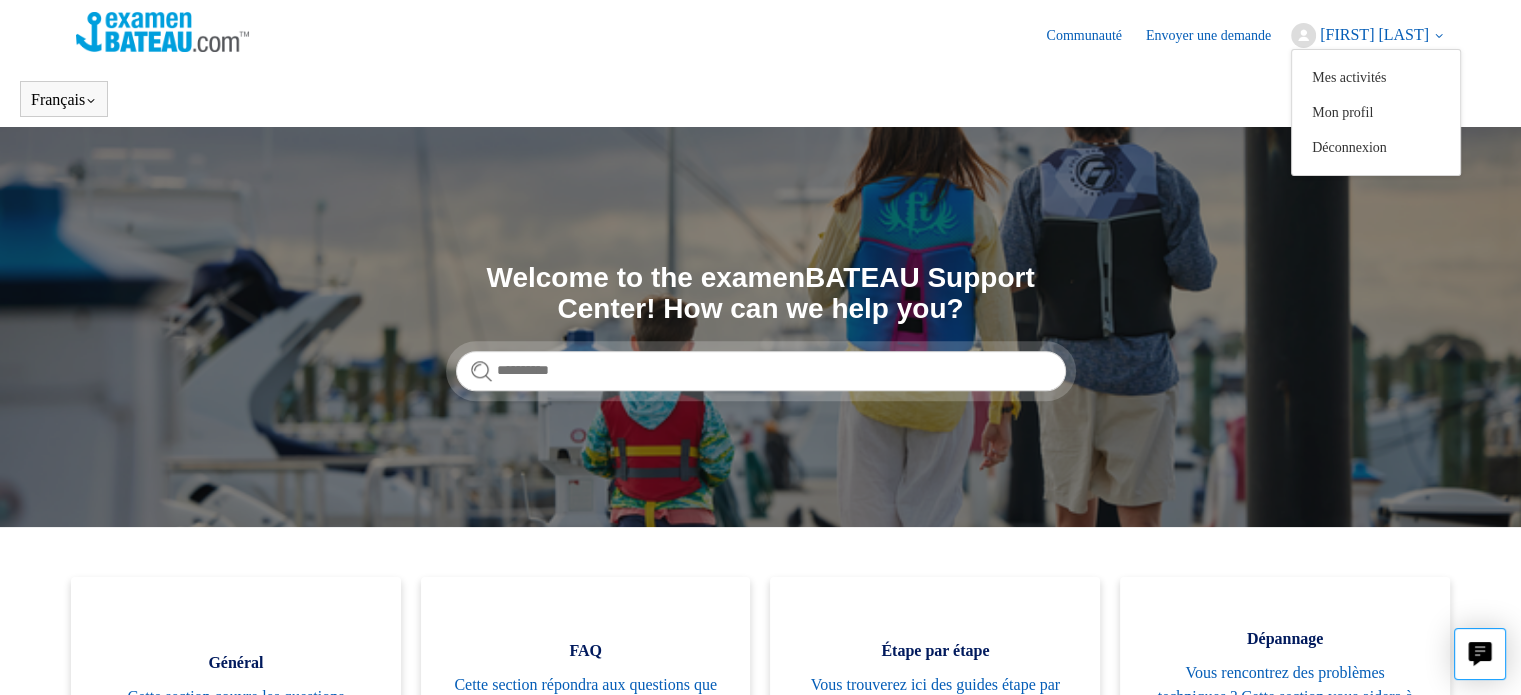 click on "Recherche
Welcome to the examenBATEAU Support Center! How can we help you?" at bounding box center (760, 327) 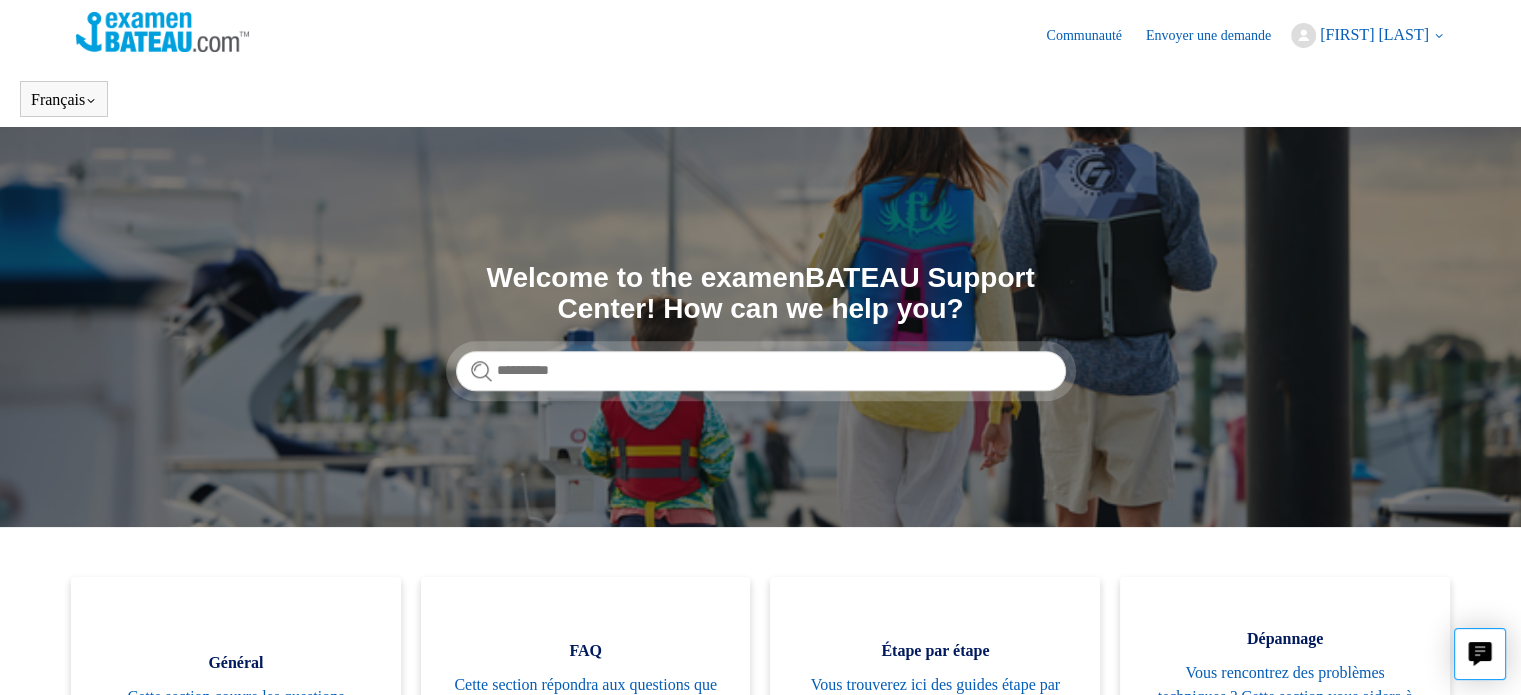 click on "Français
English (US)
Español" at bounding box center [760, 99] 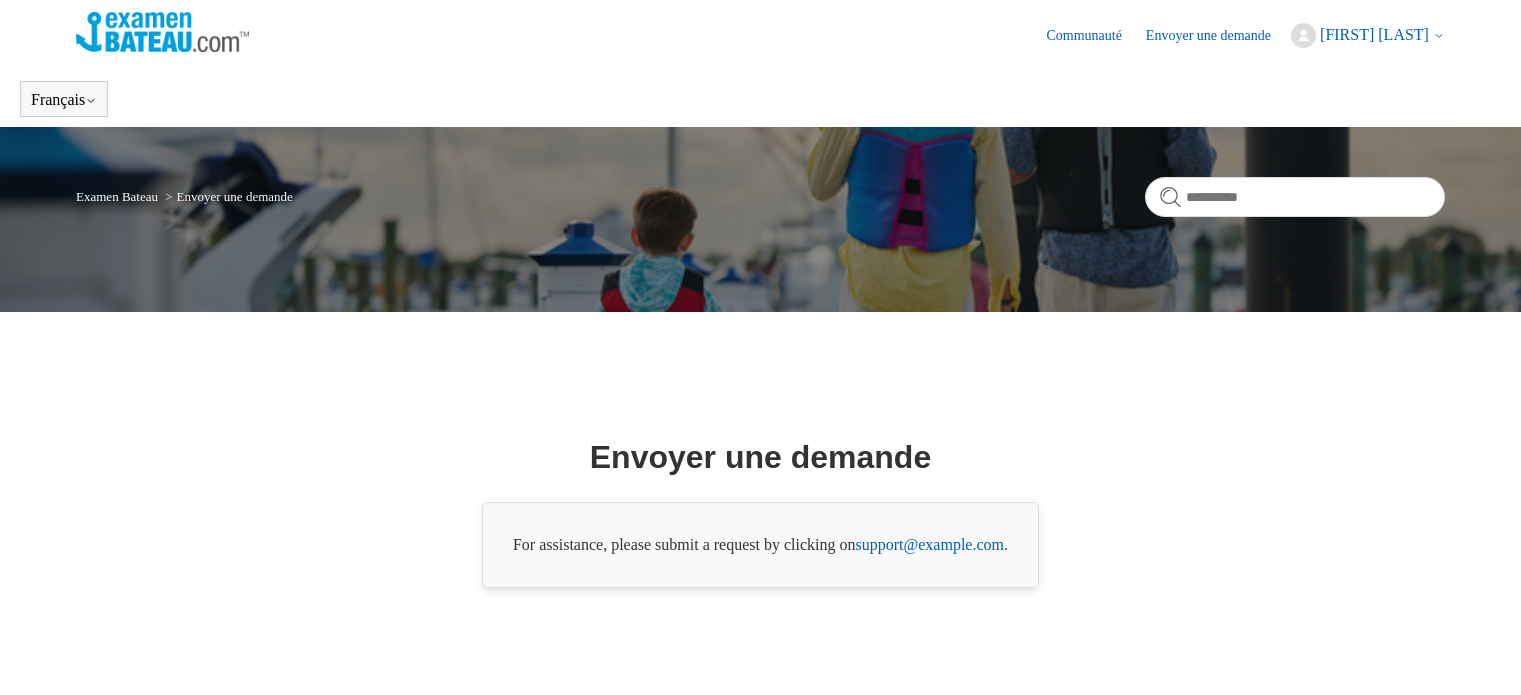 scroll, scrollTop: 0, scrollLeft: 0, axis: both 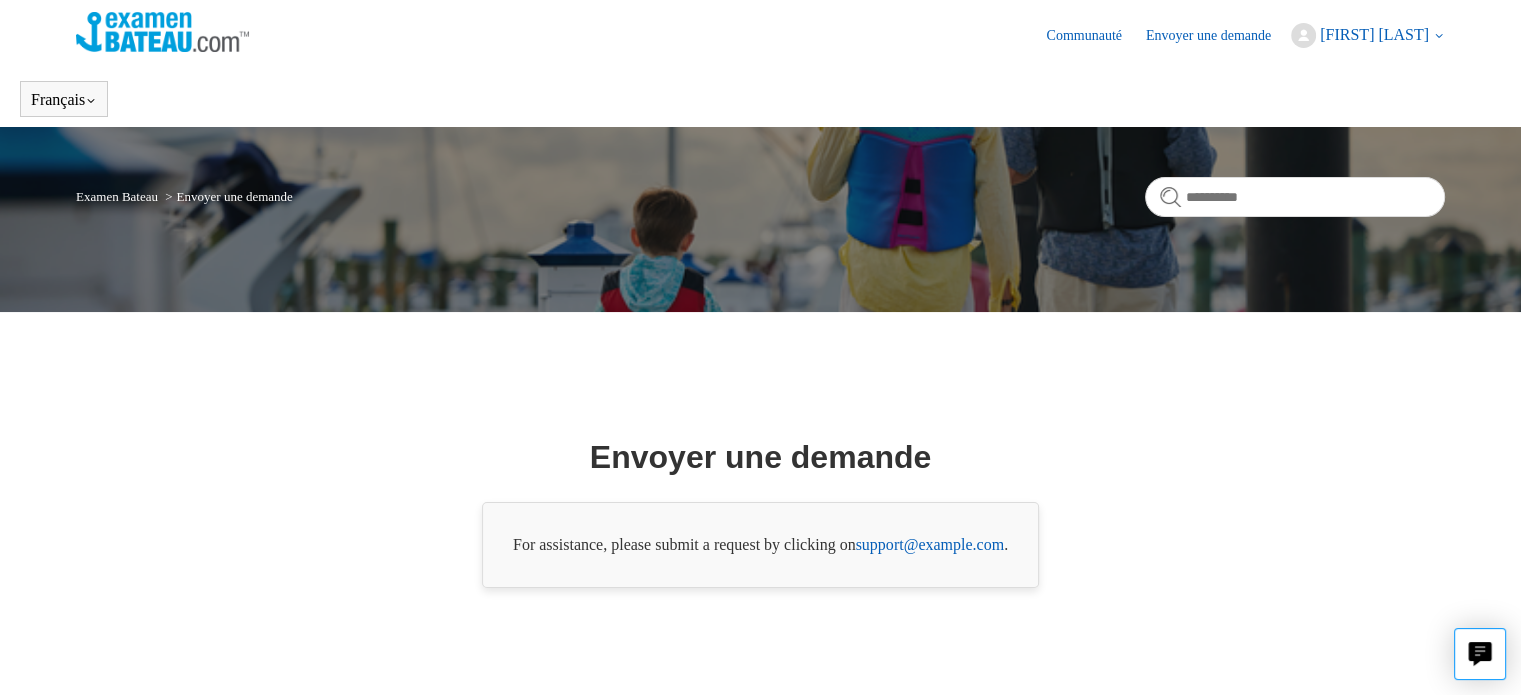 click on "support@example.com" at bounding box center (930, 544) 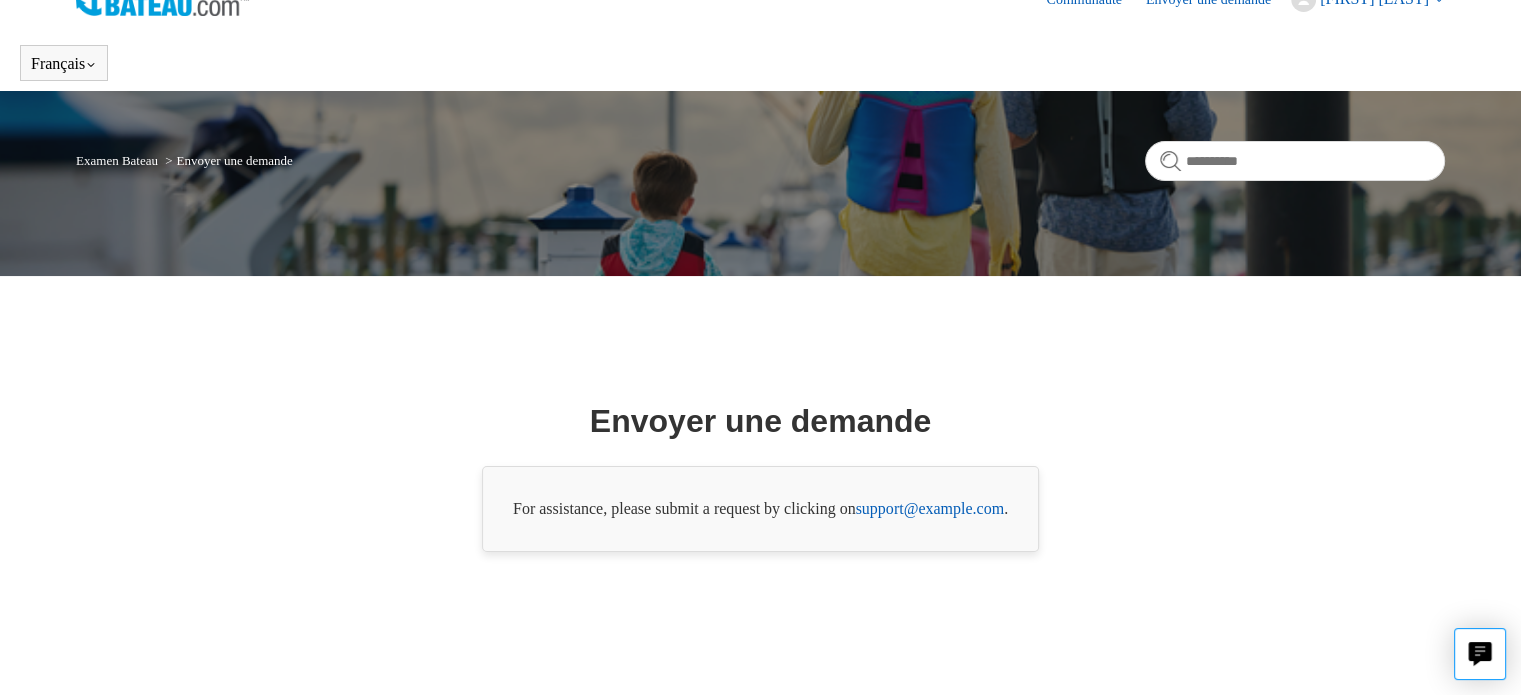 scroll, scrollTop: 0, scrollLeft: 0, axis: both 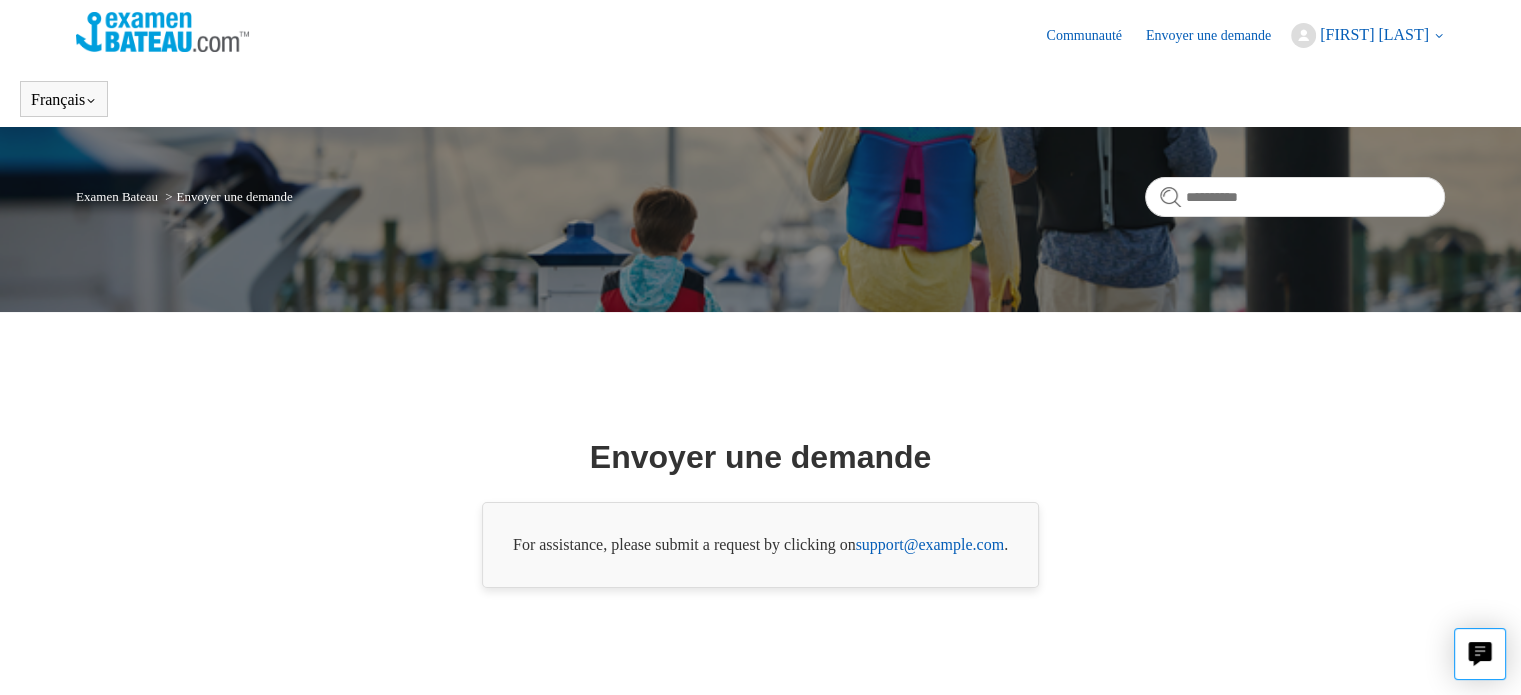 click at bounding box center [162, 32] 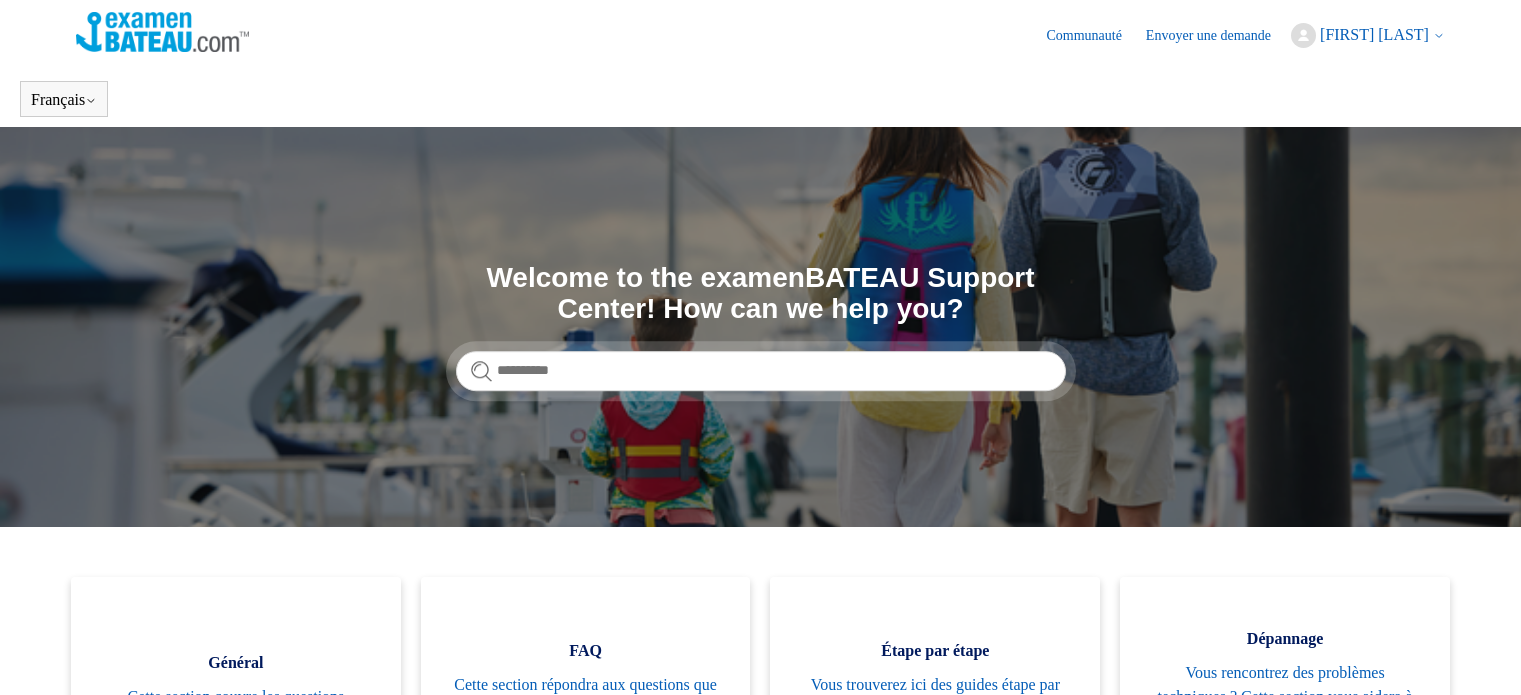 scroll, scrollTop: 0, scrollLeft: 0, axis: both 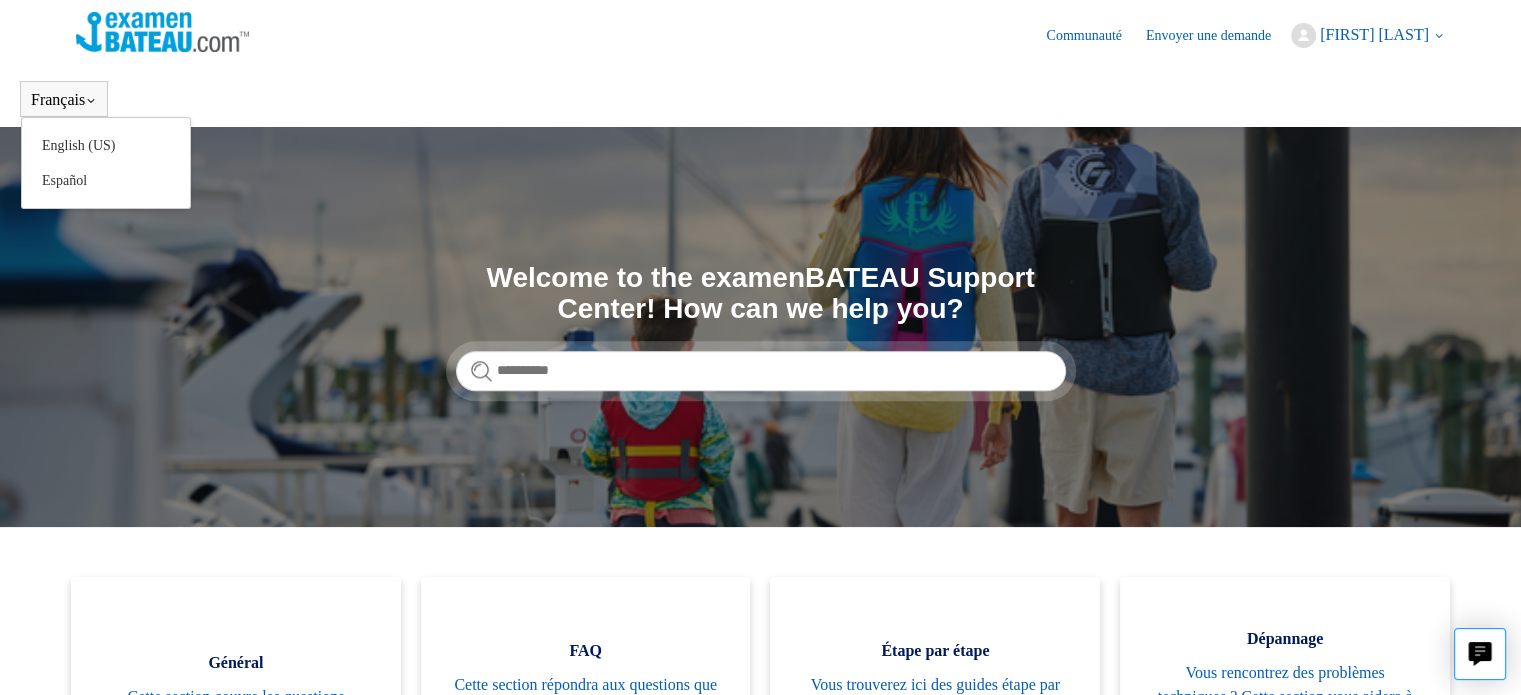 click on "Français" at bounding box center [64, 100] 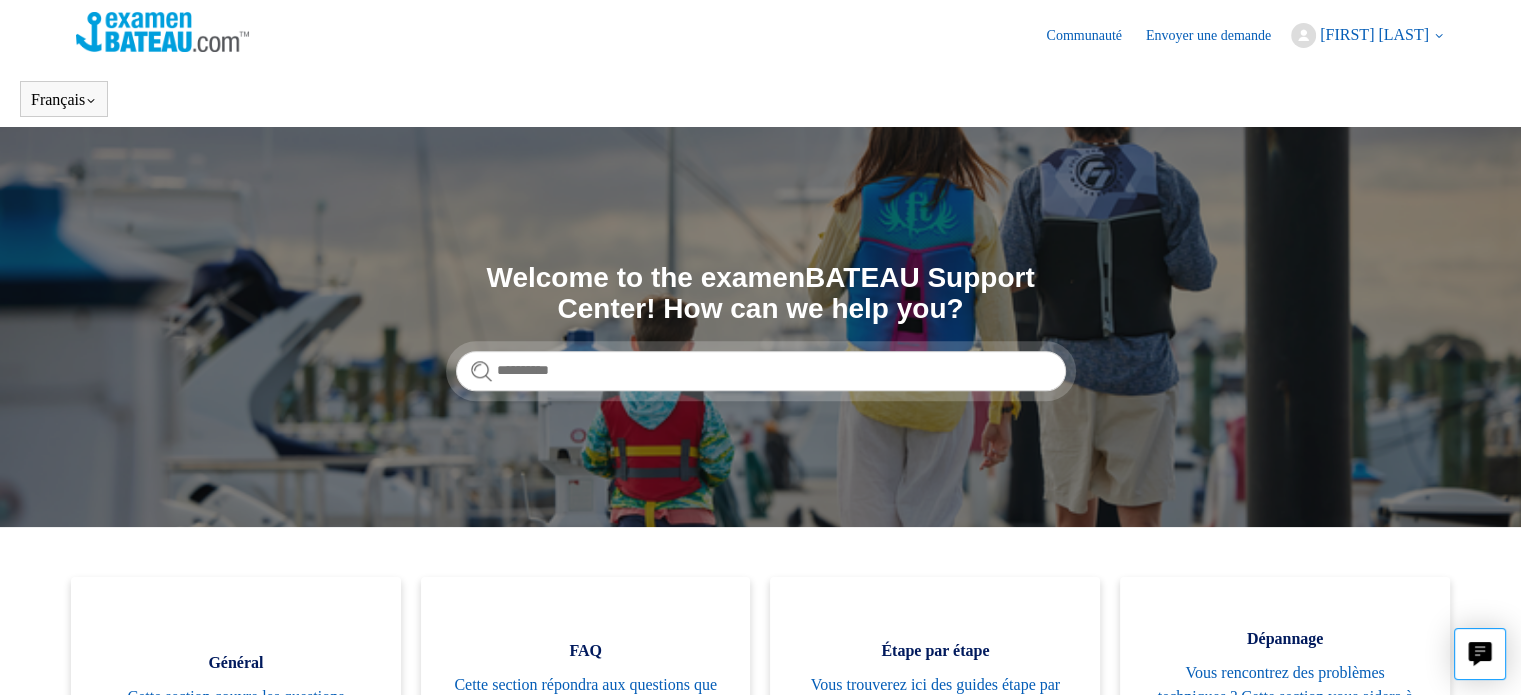 click on "Veronique Martin" at bounding box center [1374, 34] 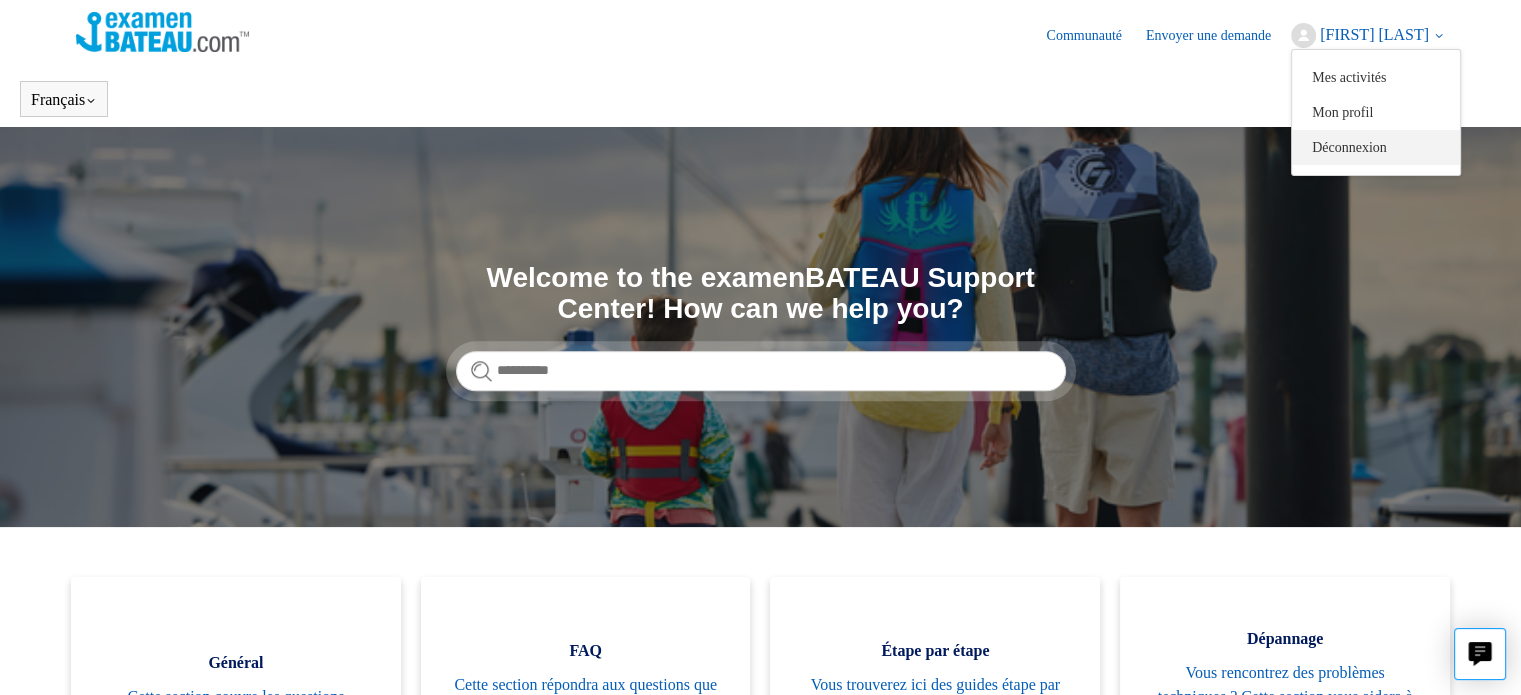 click on "Déconnexion" at bounding box center [1376, 147] 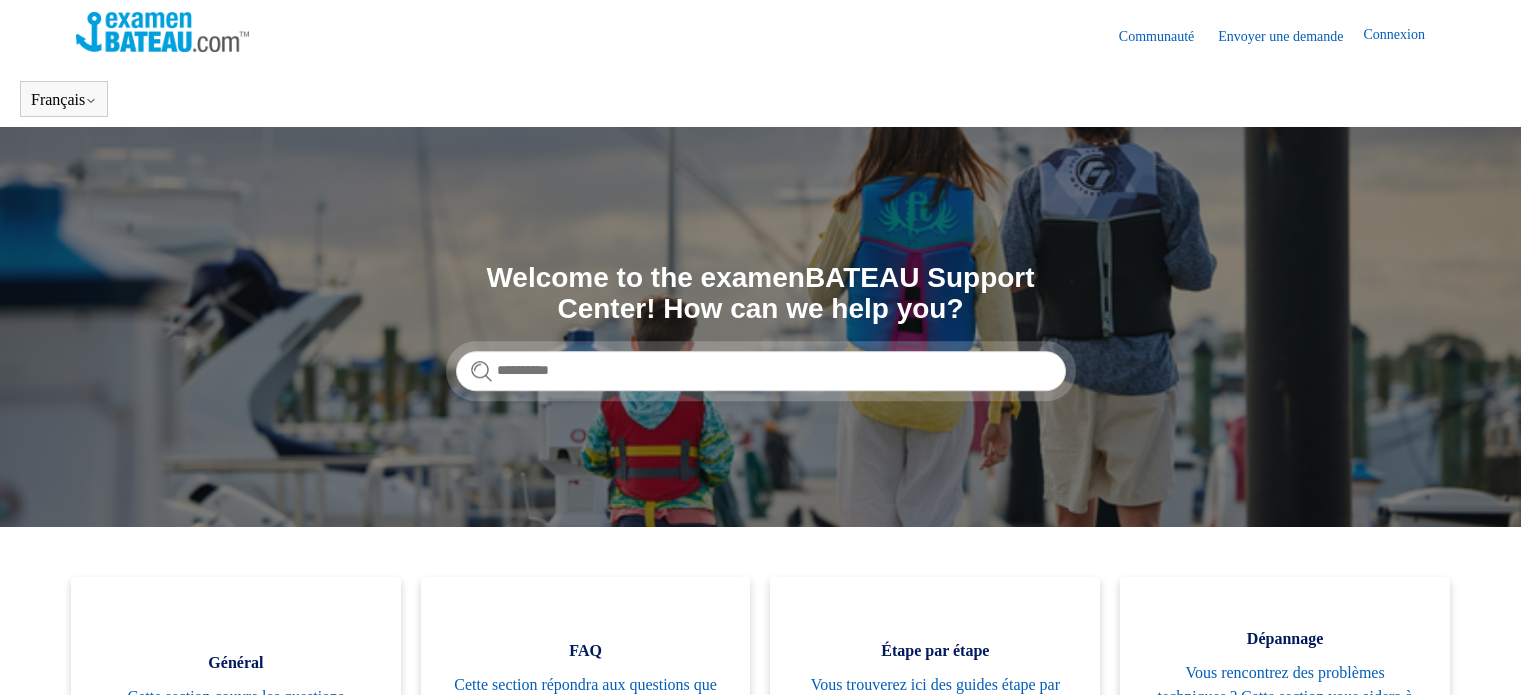 scroll, scrollTop: 0, scrollLeft: 0, axis: both 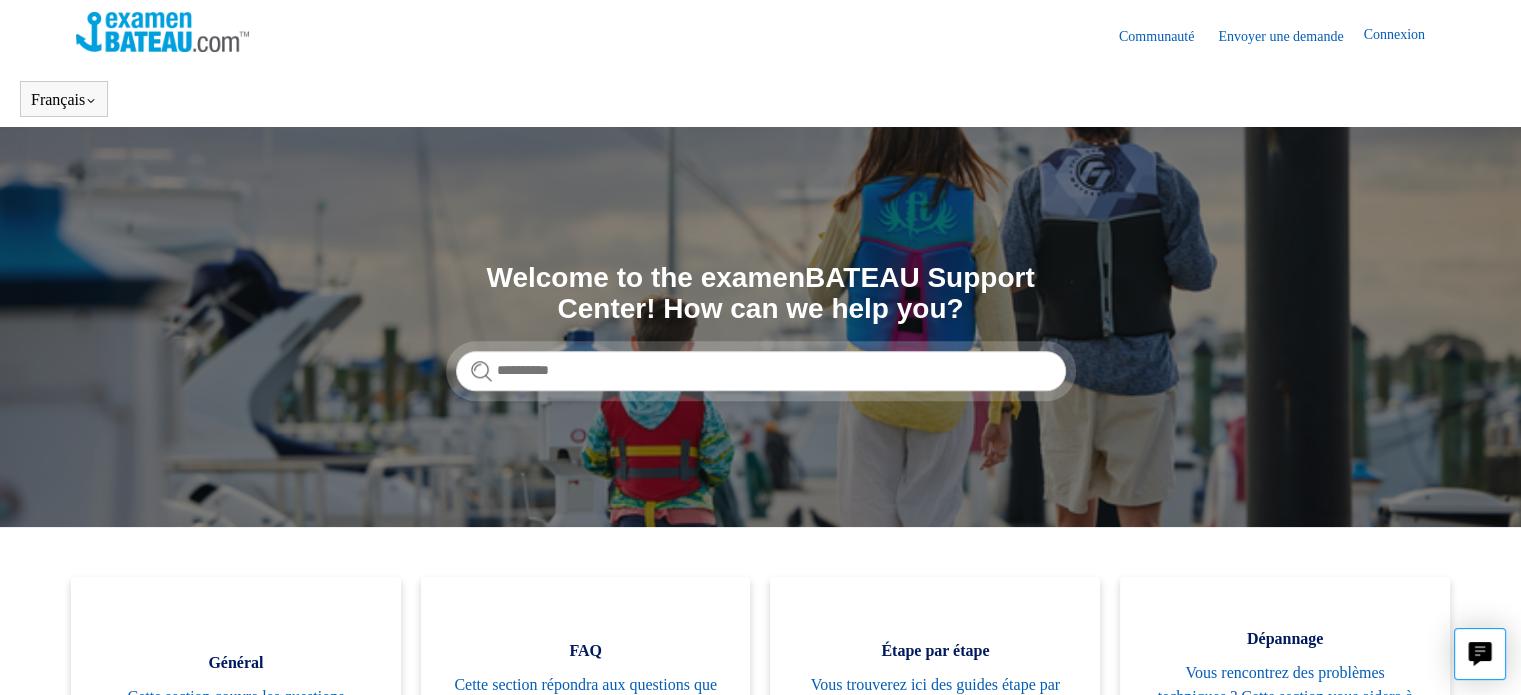 click at bounding box center [162, 32] 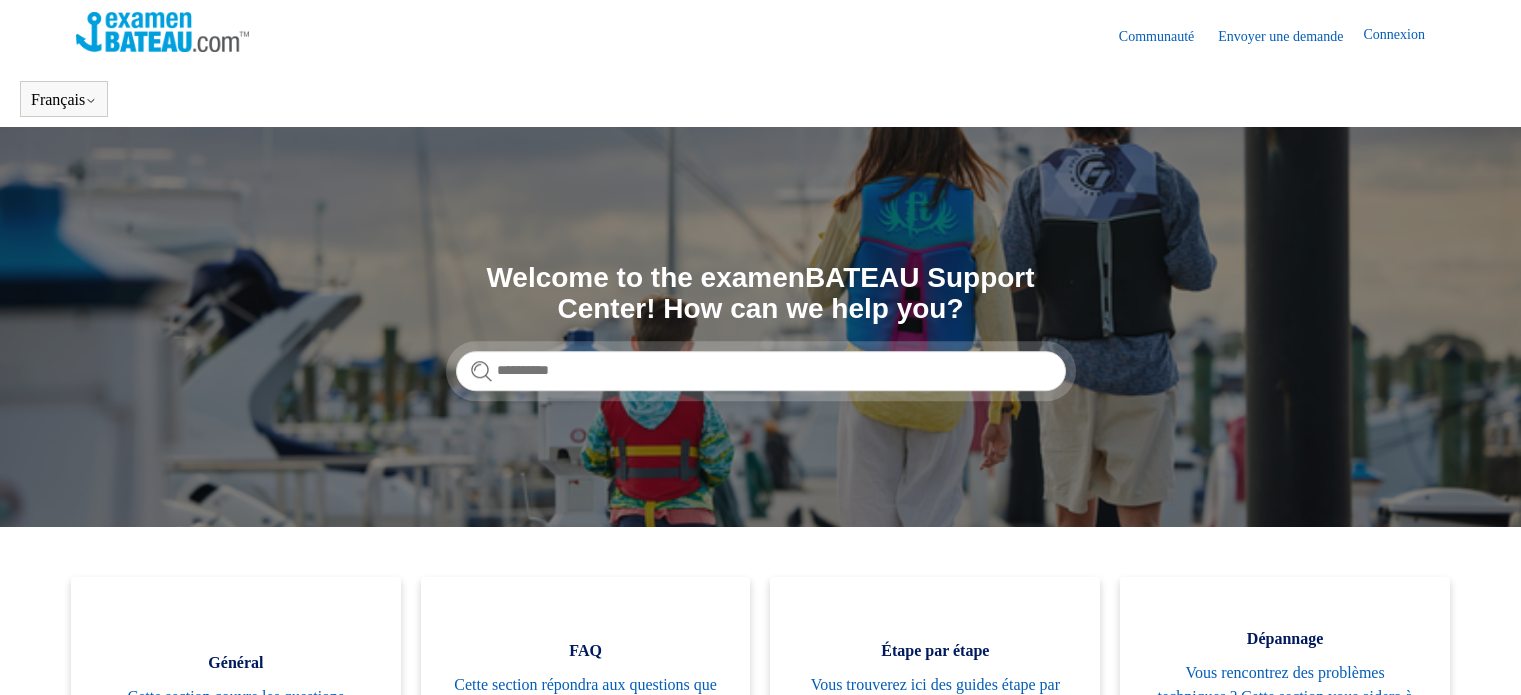 scroll, scrollTop: 0, scrollLeft: 0, axis: both 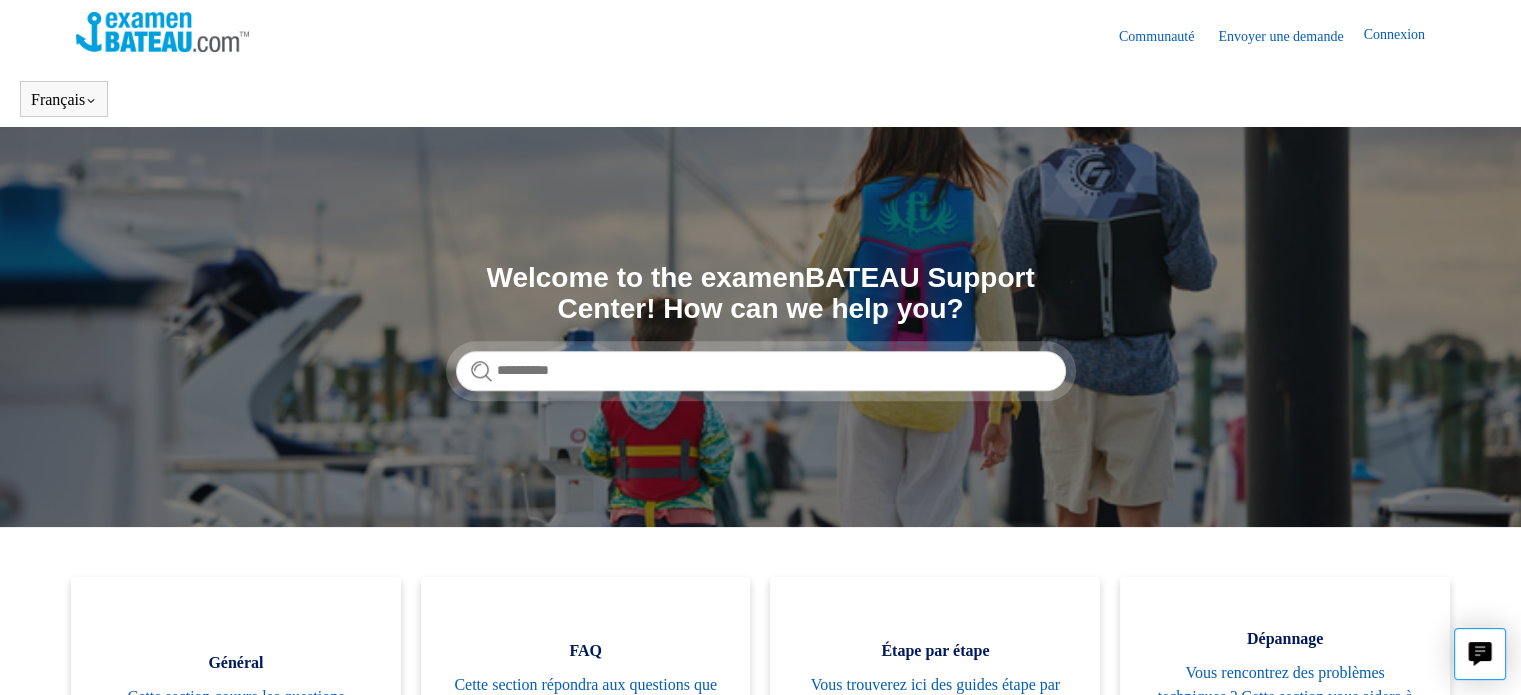 click at bounding box center (162, 32) 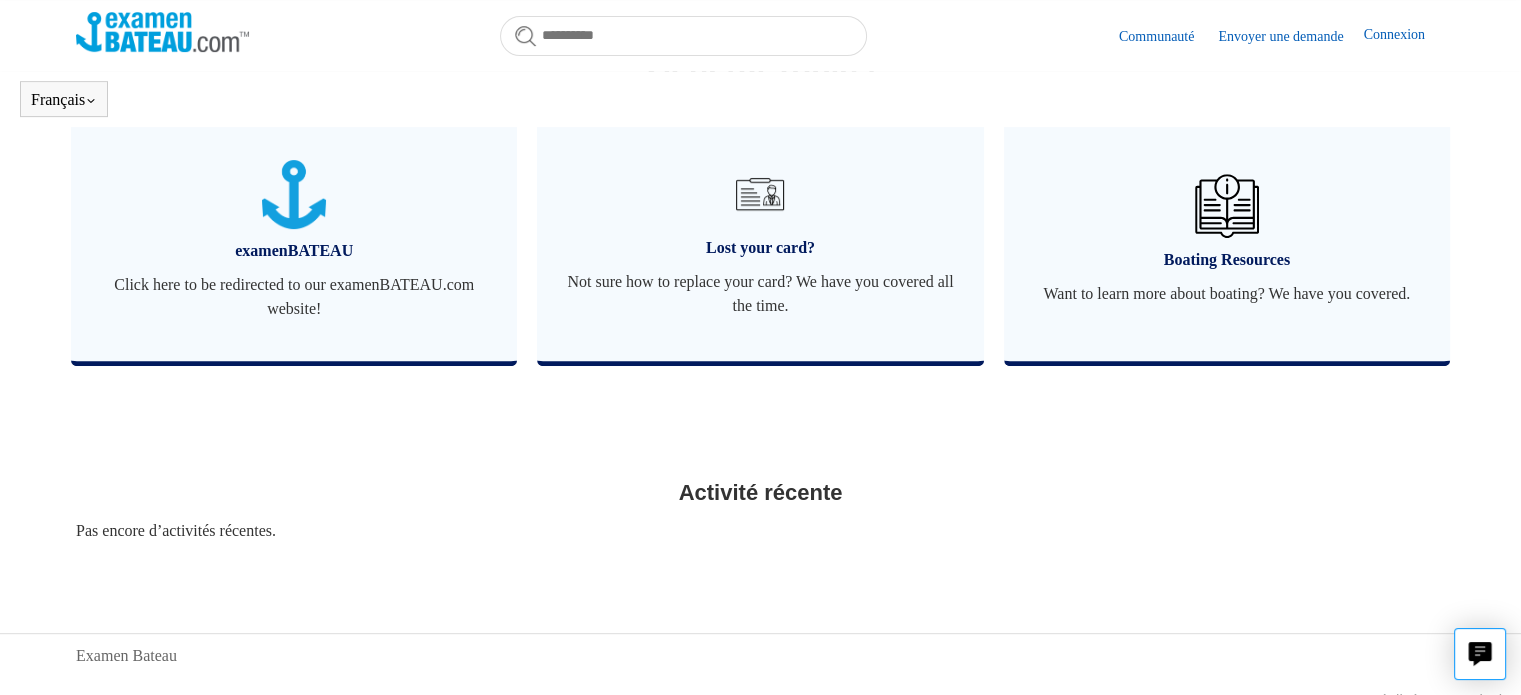 scroll, scrollTop: 799, scrollLeft: 0, axis: vertical 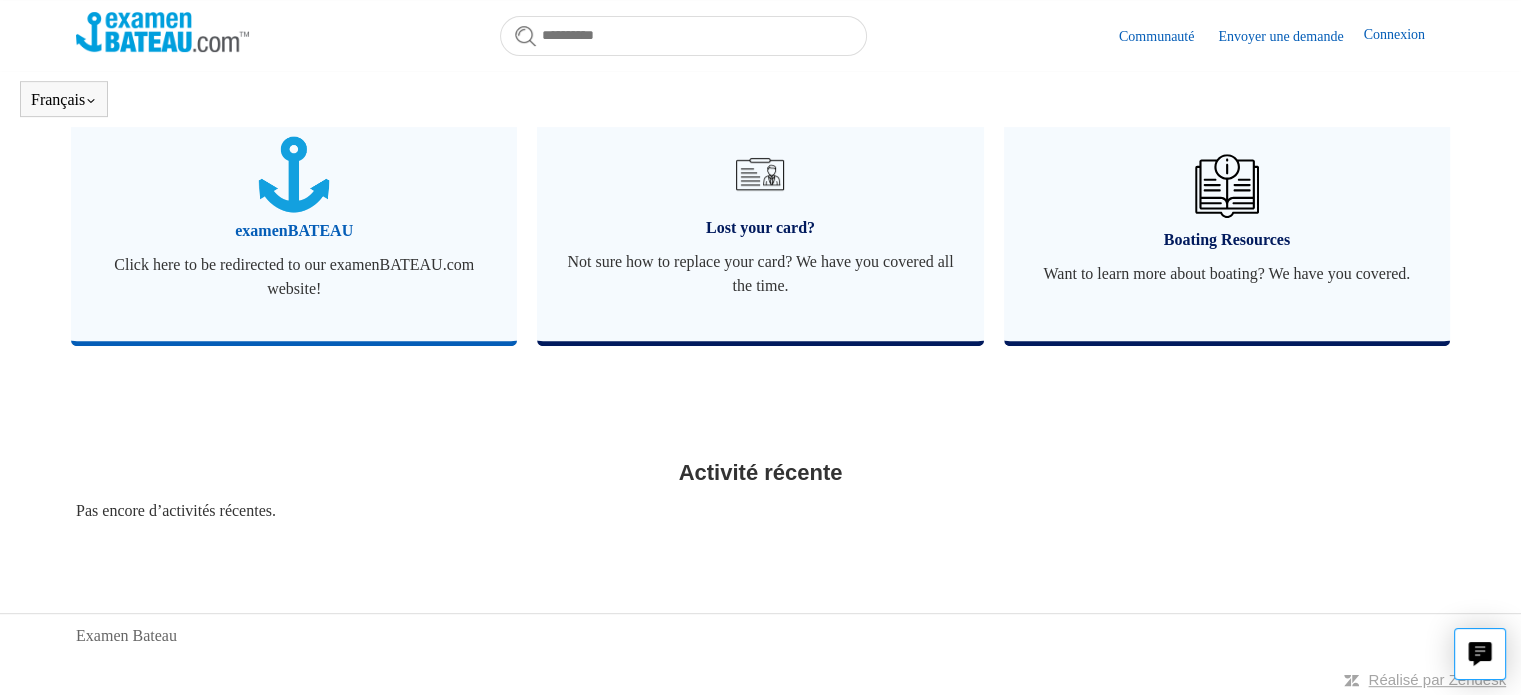 click on "Click here to be redirected to our examenBATEAU.com website!" at bounding box center [294, 277] 